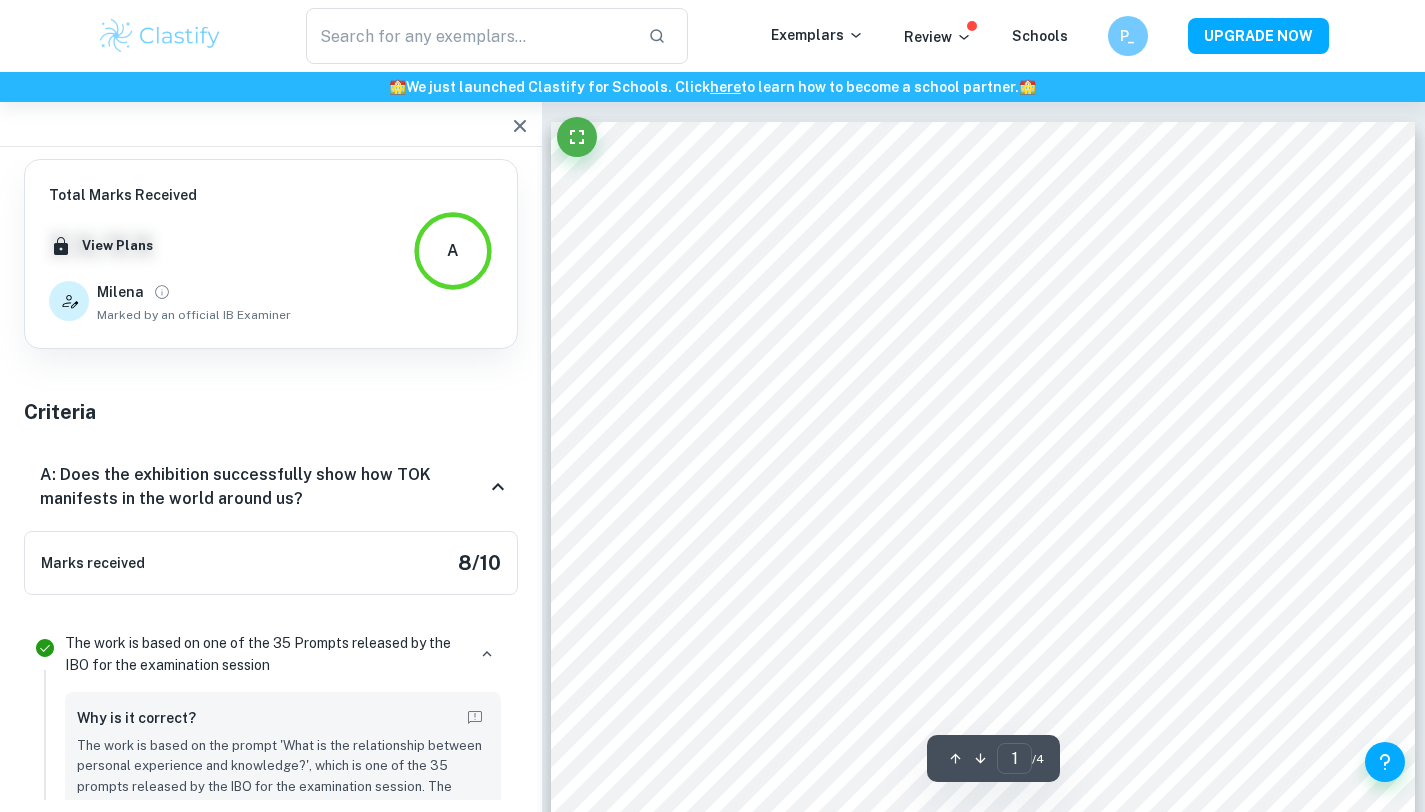 scroll, scrollTop: 754, scrollLeft: 0, axis: vertical 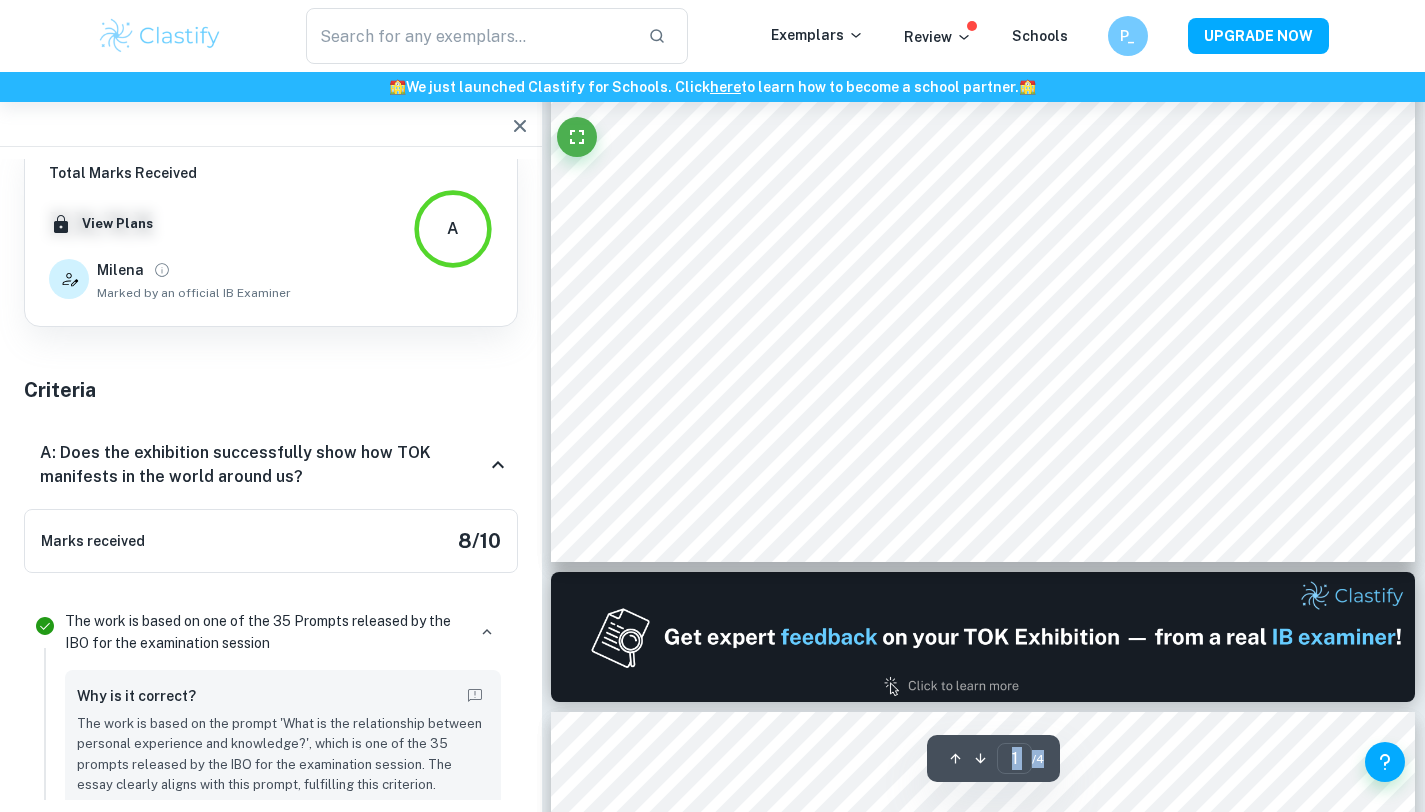 click on "Correct Other requirements Comment Unlock access to all examiner comments with Clastify Premium Upgrade Now Incorrect Criterion A The Exhibition consists of 3 objects presented alongside a commentary (max. 950 words) Comment Even though the Exhibition consists of 3 objects (the Duke of Edinburgh Expedition Map, the UNESCO Chair Placard and the COVID-19 Mask), the submission exceeds the word limit of 950 words by about 10 words. This could have been potentially problematic, as the examiner may not read beyond the limit established by the IBO. As such, the student would have been advised to remove any excessive information, such as overly wordy and/or repetitive sentences to reduce the word count. Written by [NAME] [LAST] Correct Other requirements Comment Unlock access to all examiner comments with Clastify Premium Upgrade Now Correct Criterion A The Exhibition clearly identifies 3 objects, all linked to the chosen prompt Comment Written by [NAME] [LAST] Correct Criterion A Comment examiner" at bounding box center [984, 1834] 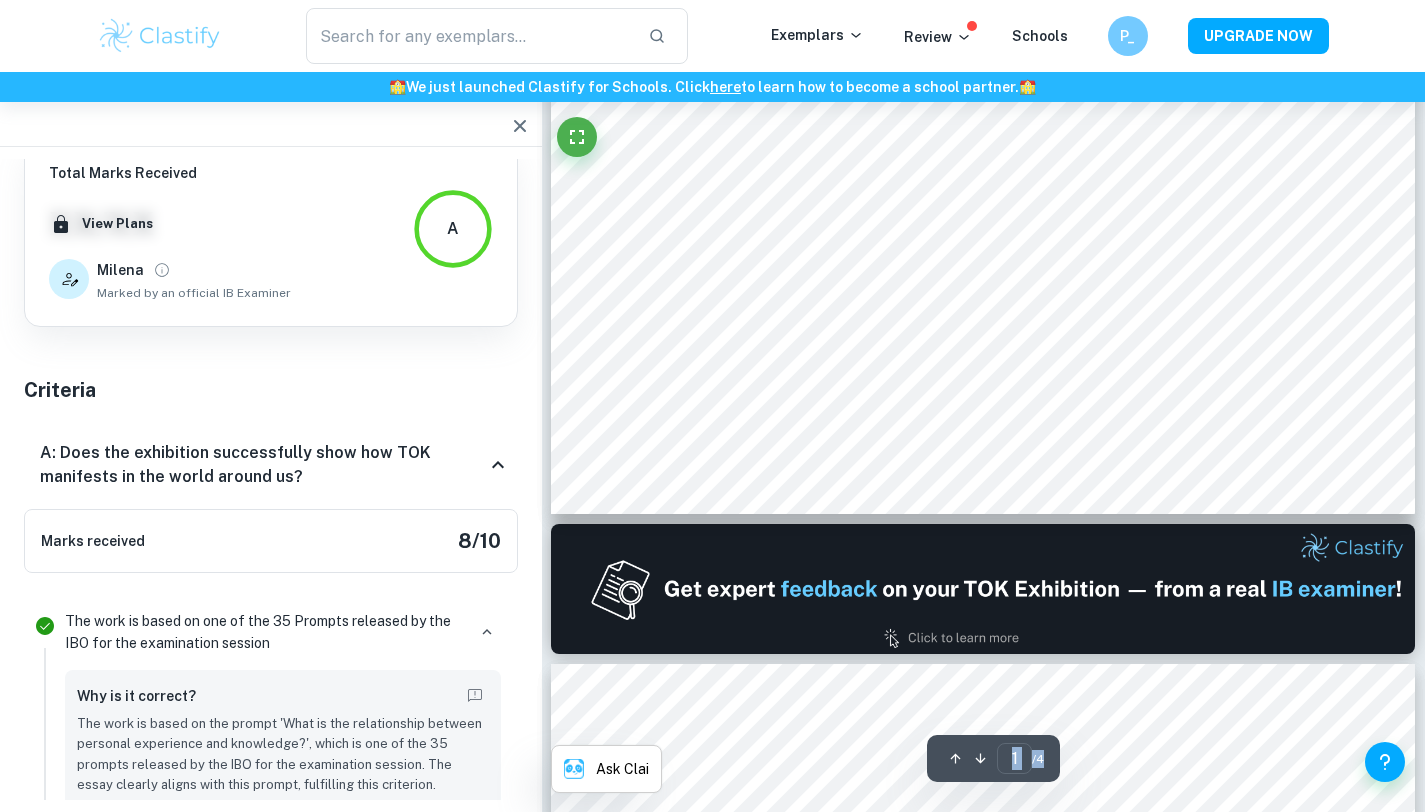 scroll, scrollTop: 821, scrollLeft: 0, axis: vertical 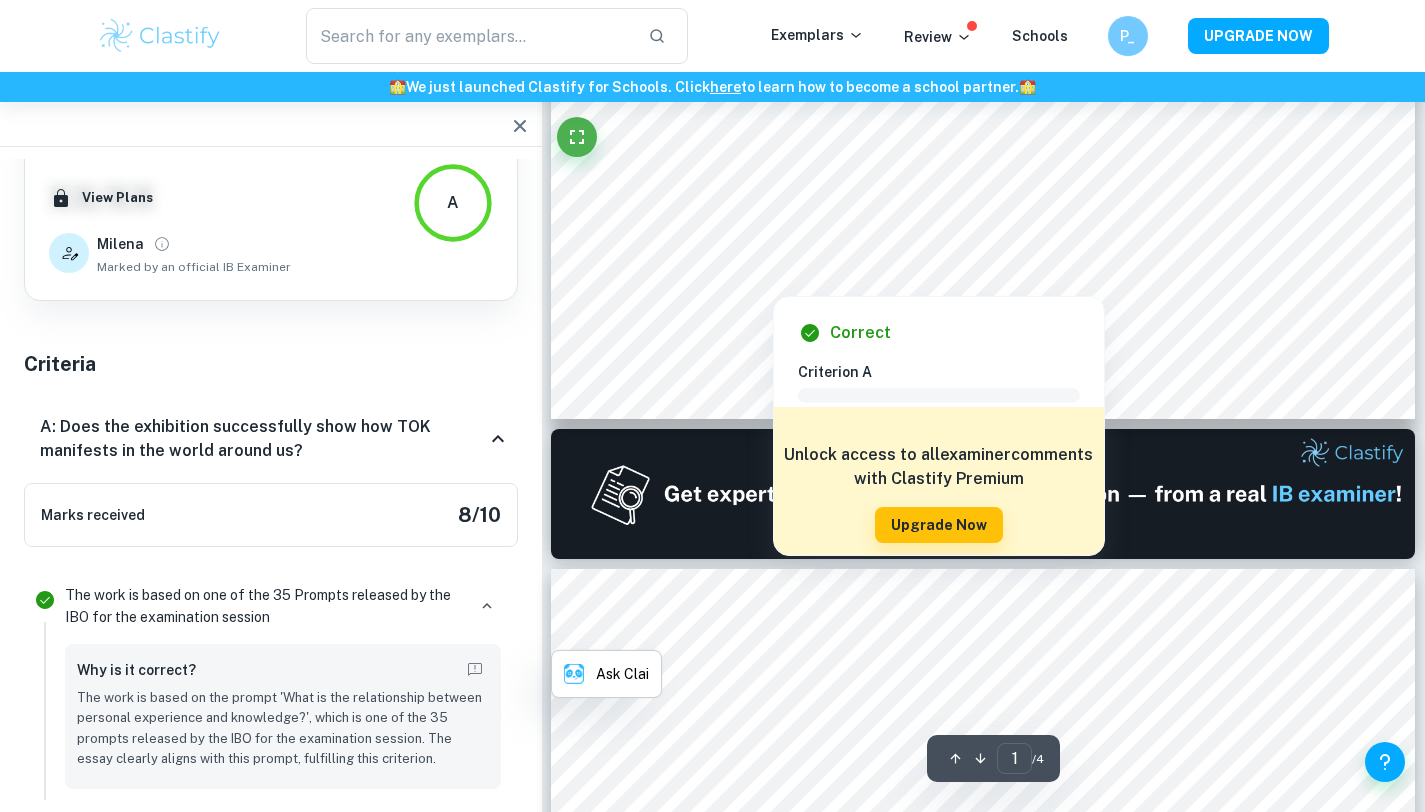 click at bounding box center (772, 281) 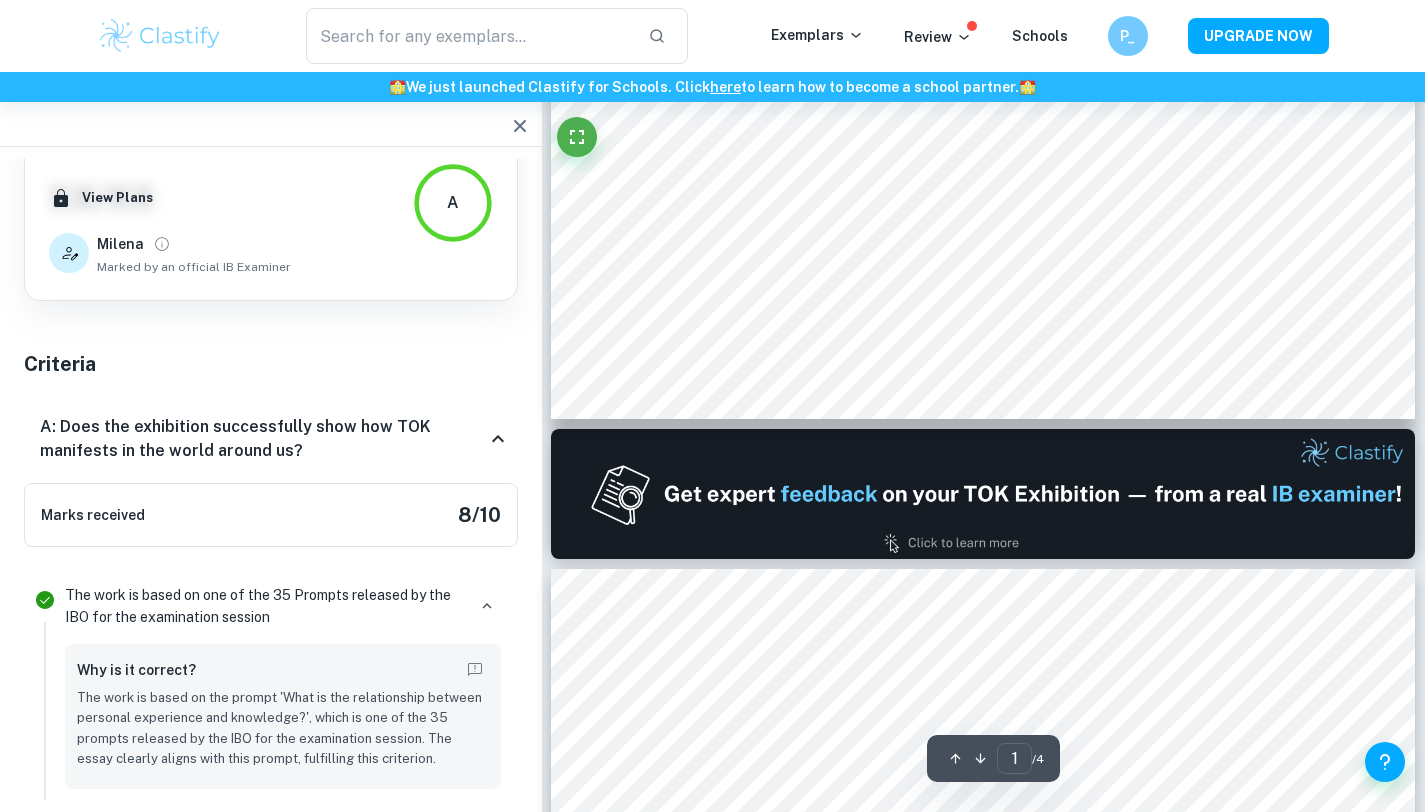 scroll, scrollTop: 2818, scrollLeft: 0, axis: vertical 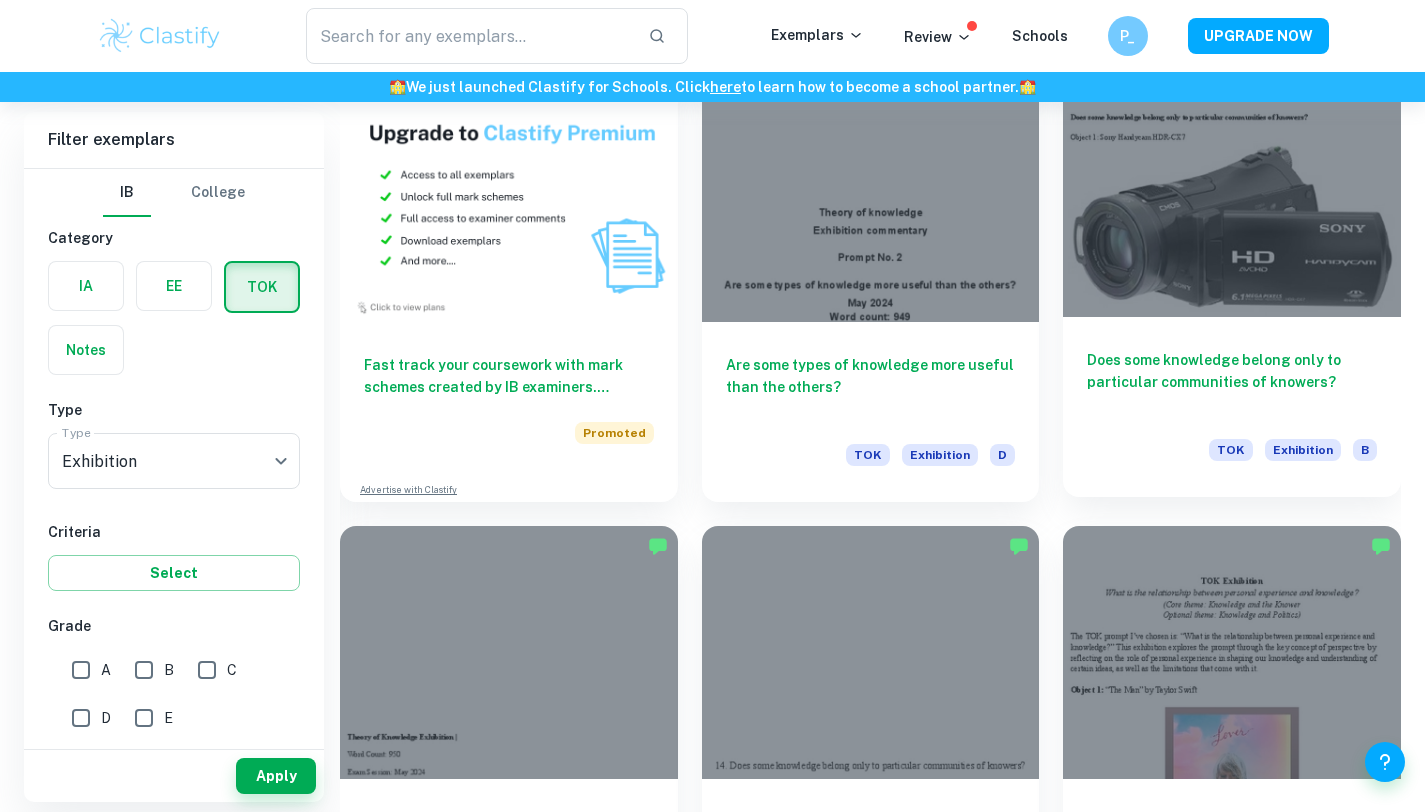 click on "Does some knowledge belong only to particular communities of knowers? TOK Exhibition B" at bounding box center [1232, 407] 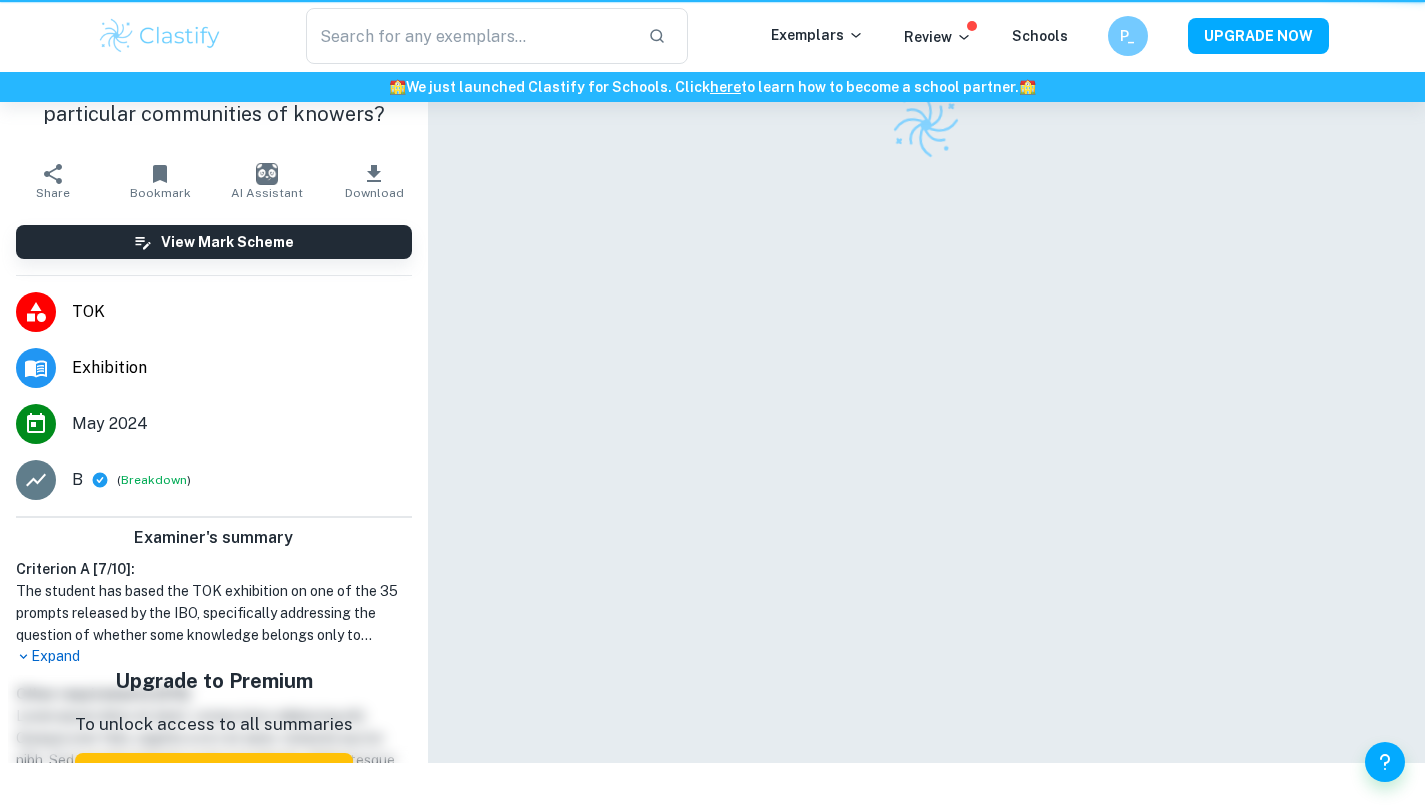 scroll, scrollTop: 0, scrollLeft: 0, axis: both 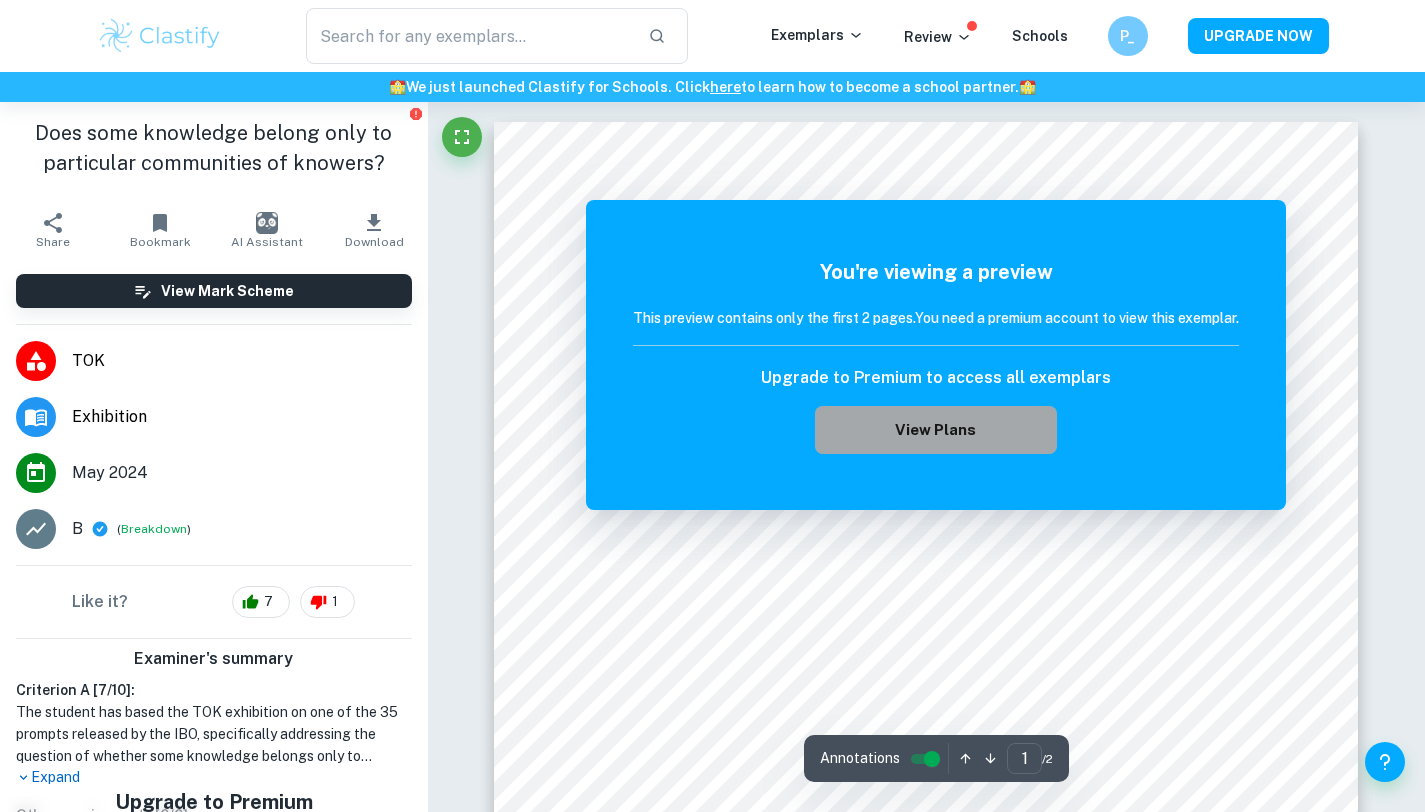 click on "View Plans" at bounding box center (936, 430) 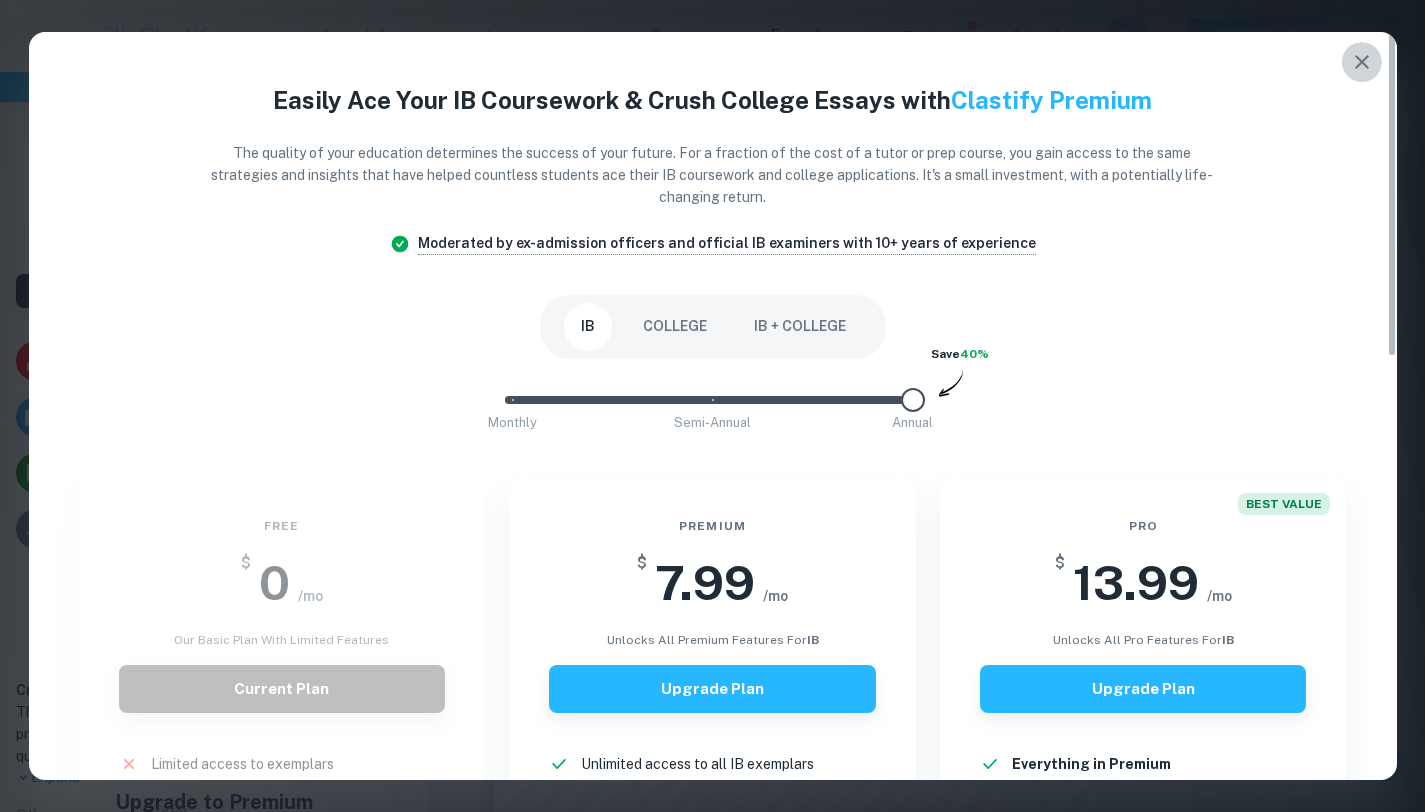 click 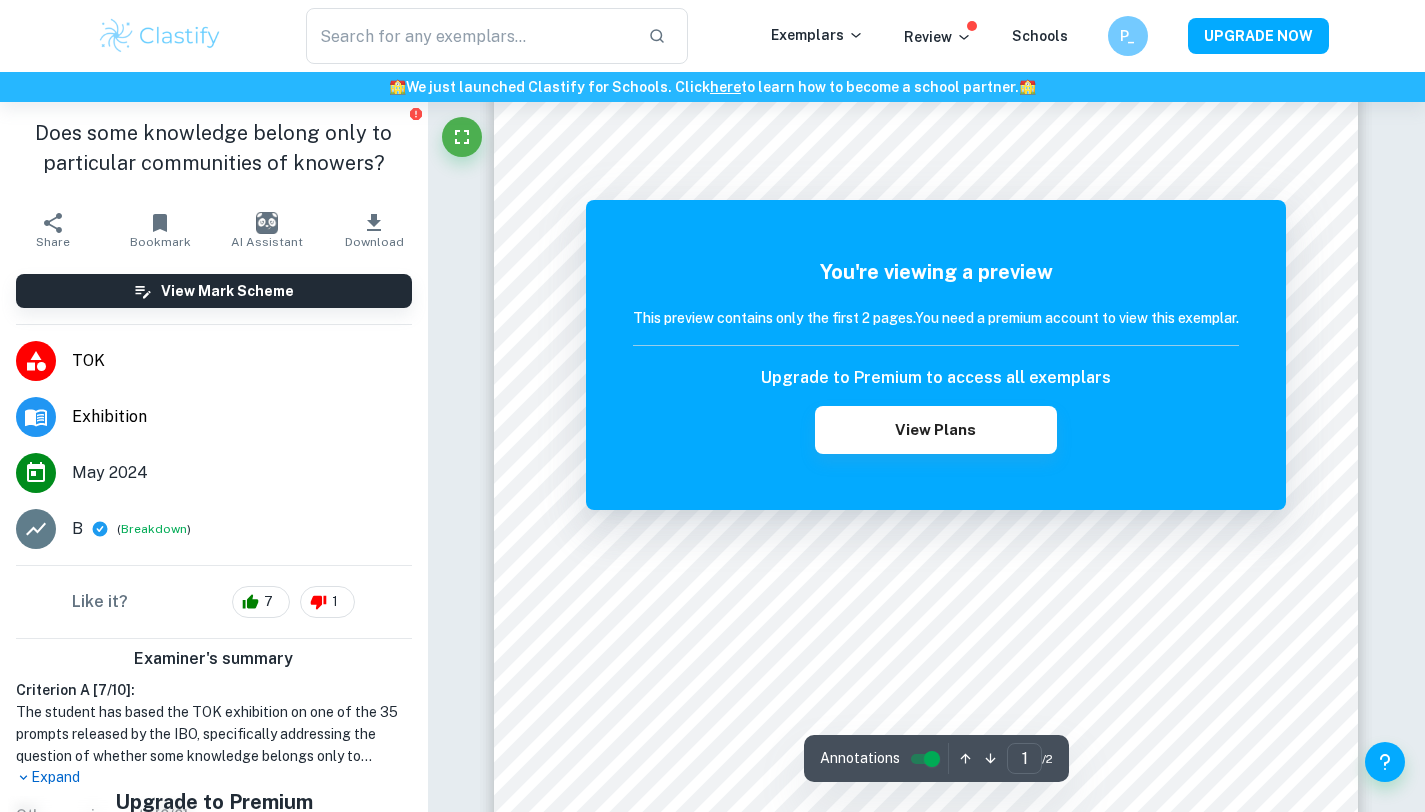 scroll, scrollTop: 181, scrollLeft: 0, axis: vertical 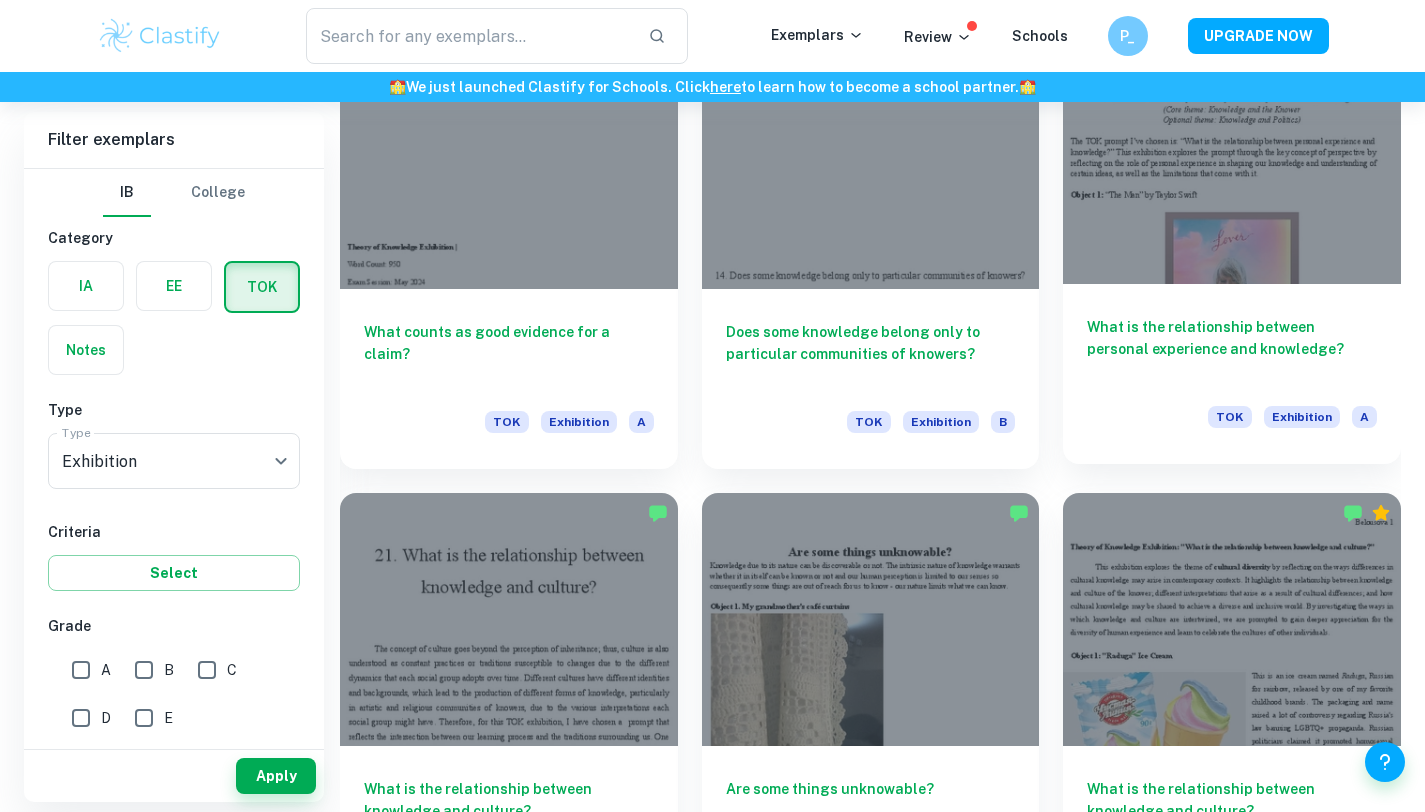 click on "What is the relationship between personal experience and knowledge?" at bounding box center (1232, 349) 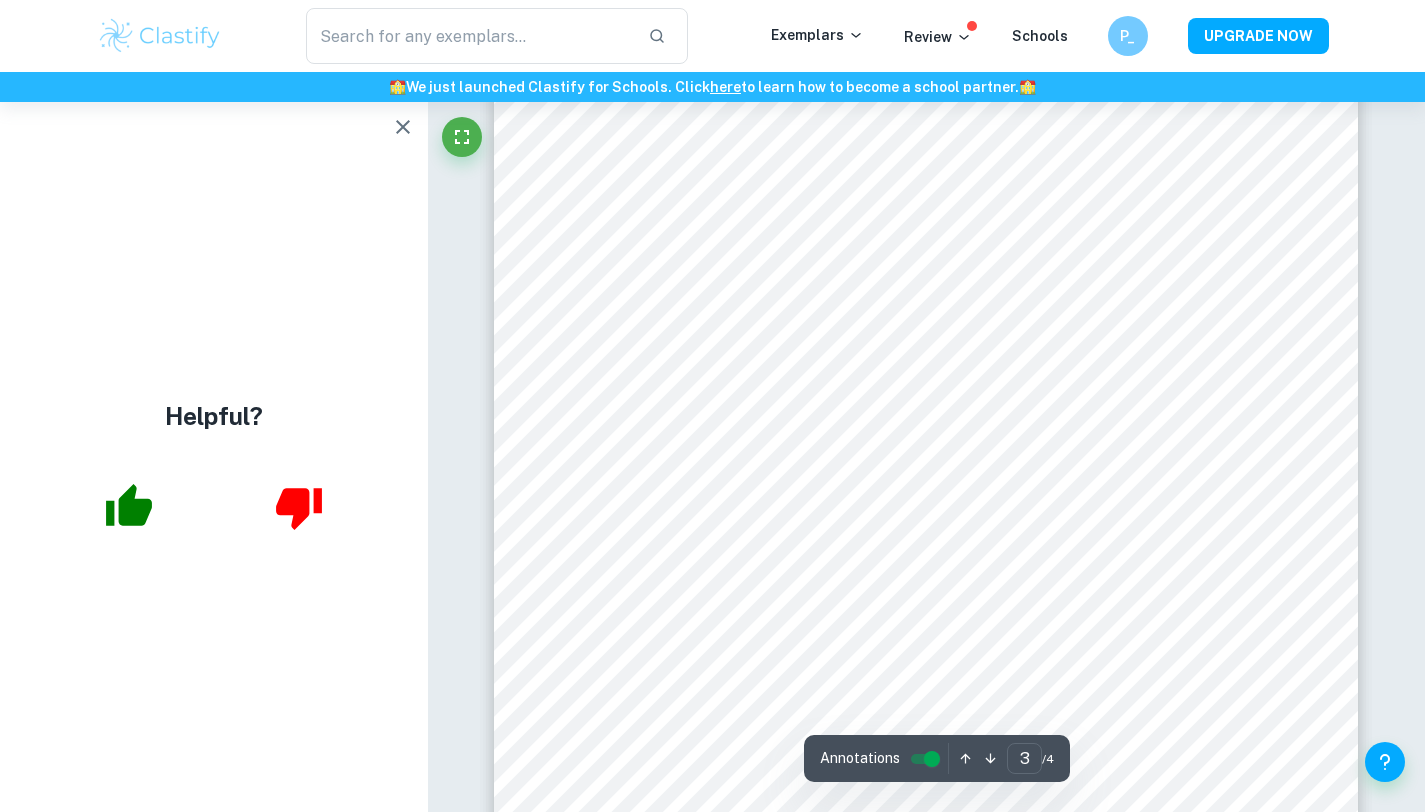 scroll, scrollTop: 2887, scrollLeft: 0, axis: vertical 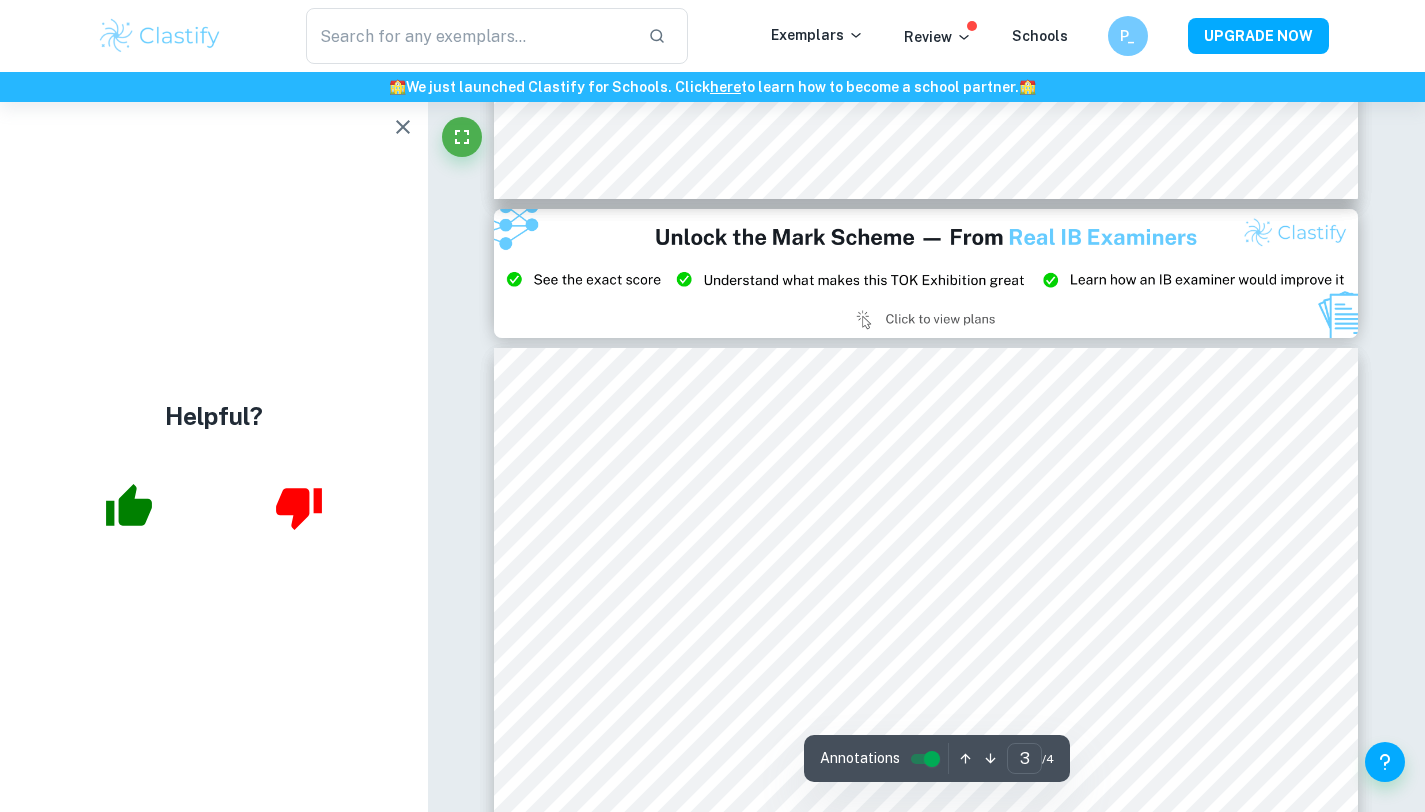 type on "2" 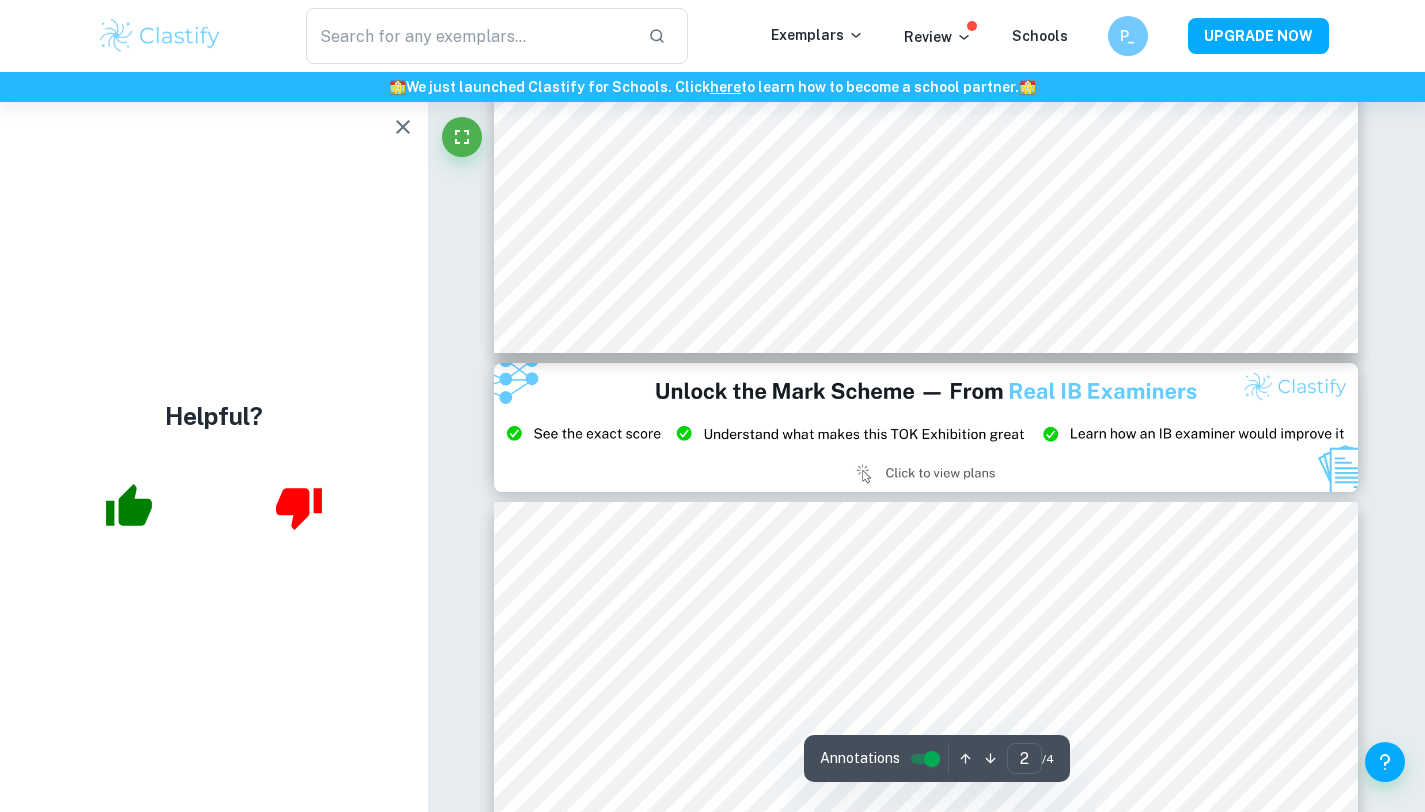 scroll, scrollTop: 2047, scrollLeft: 0, axis: vertical 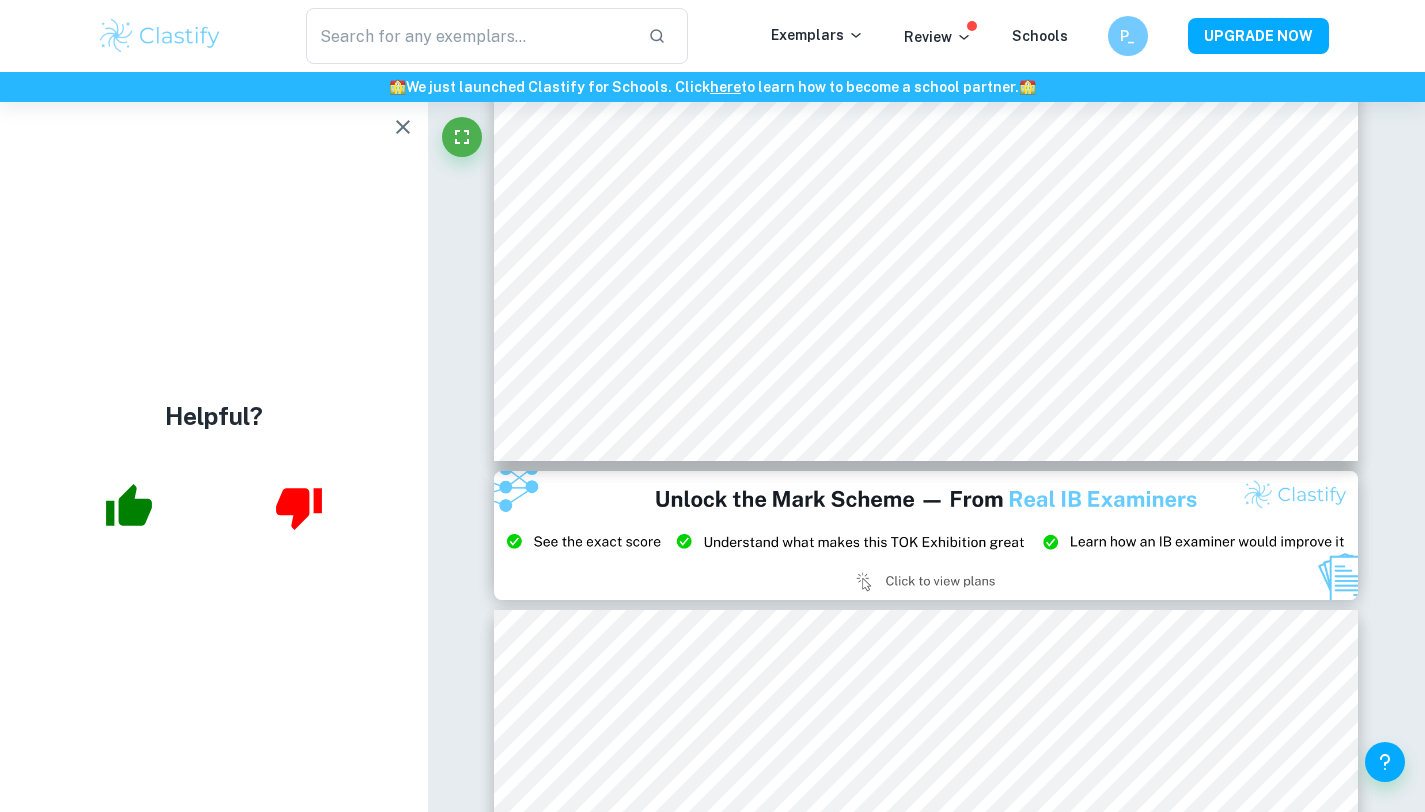 click 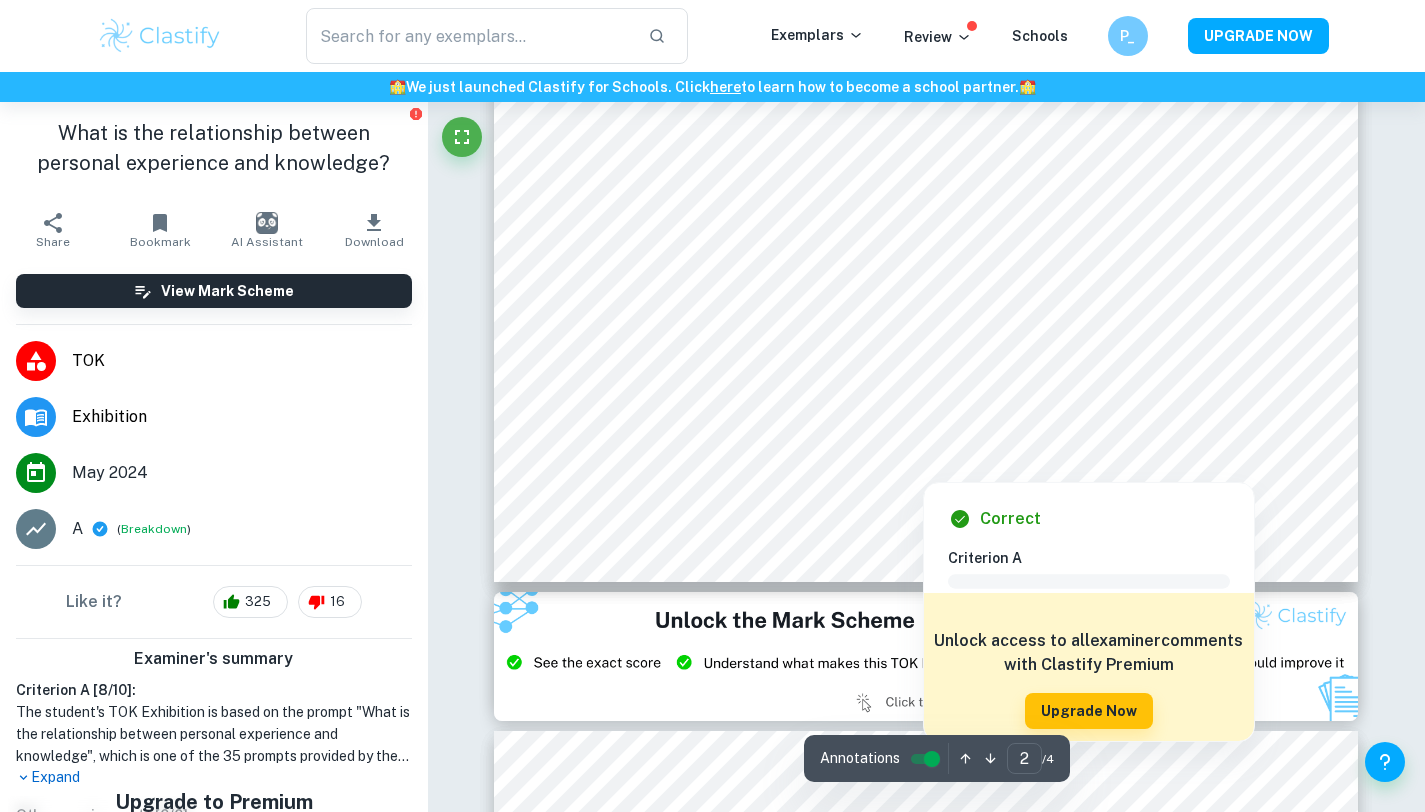 scroll, scrollTop: 1925, scrollLeft: 0, axis: vertical 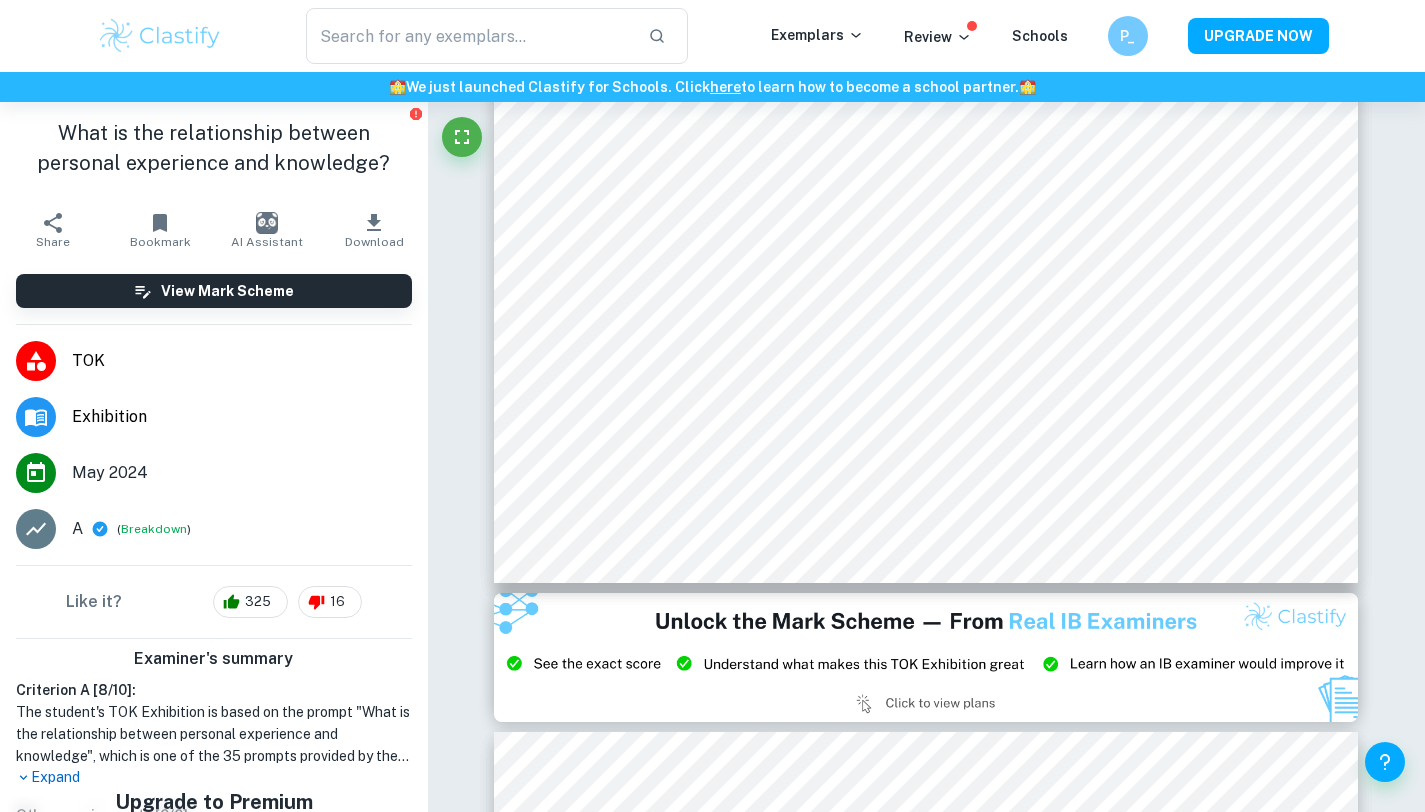 click on "( Breakdown )" at bounding box center (154, 529) 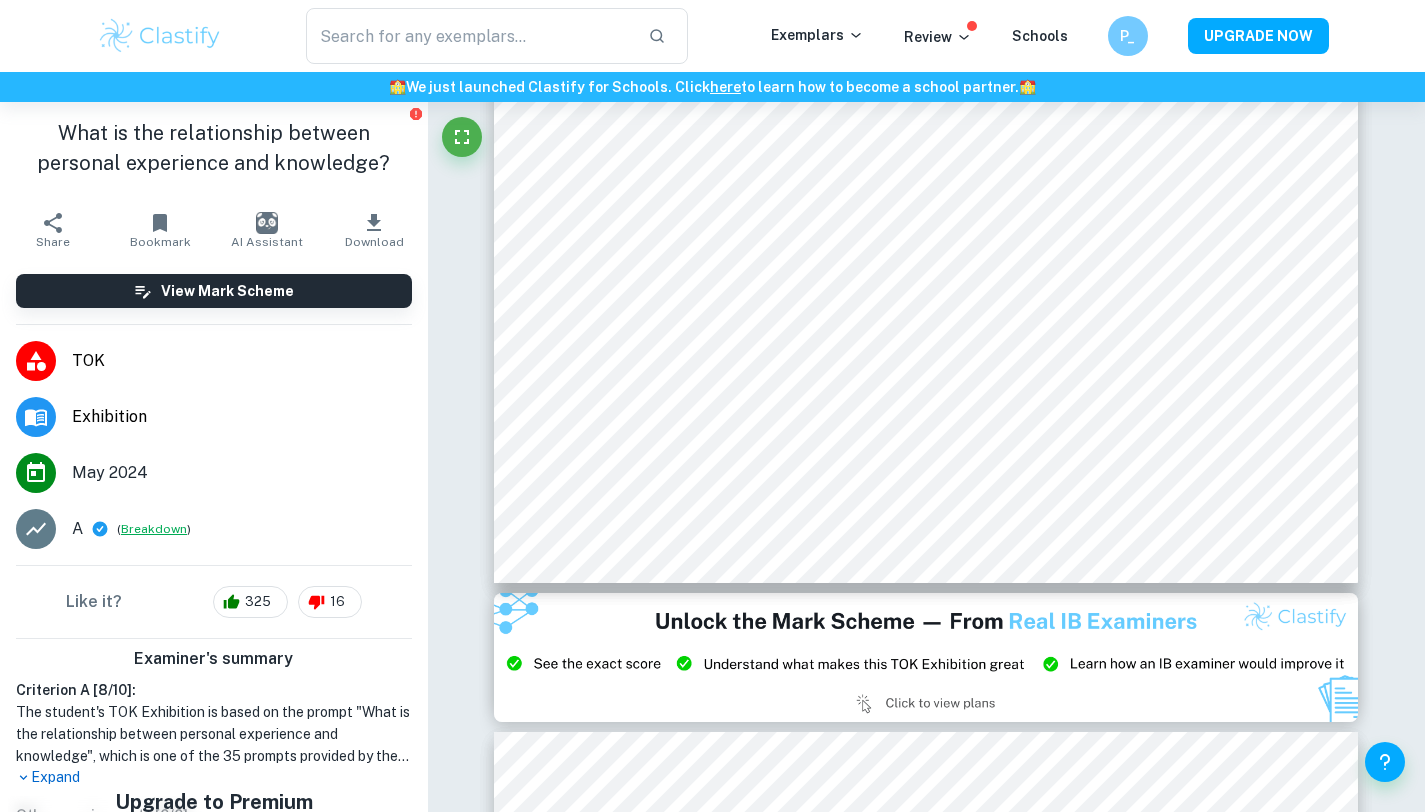 click on "Breakdown" at bounding box center [154, 529] 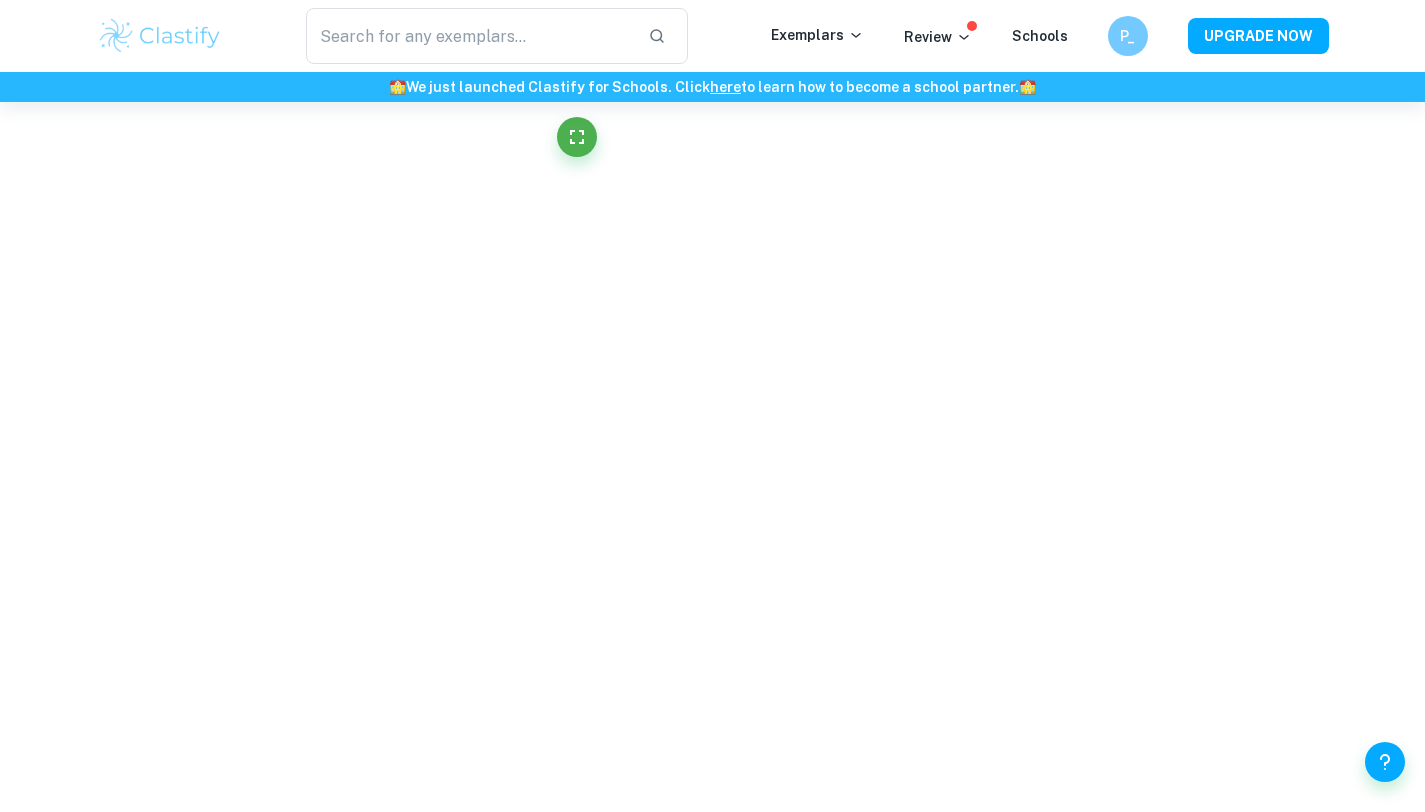 scroll, scrollTop: 1856, scrollLeft: 0, axis: vertical 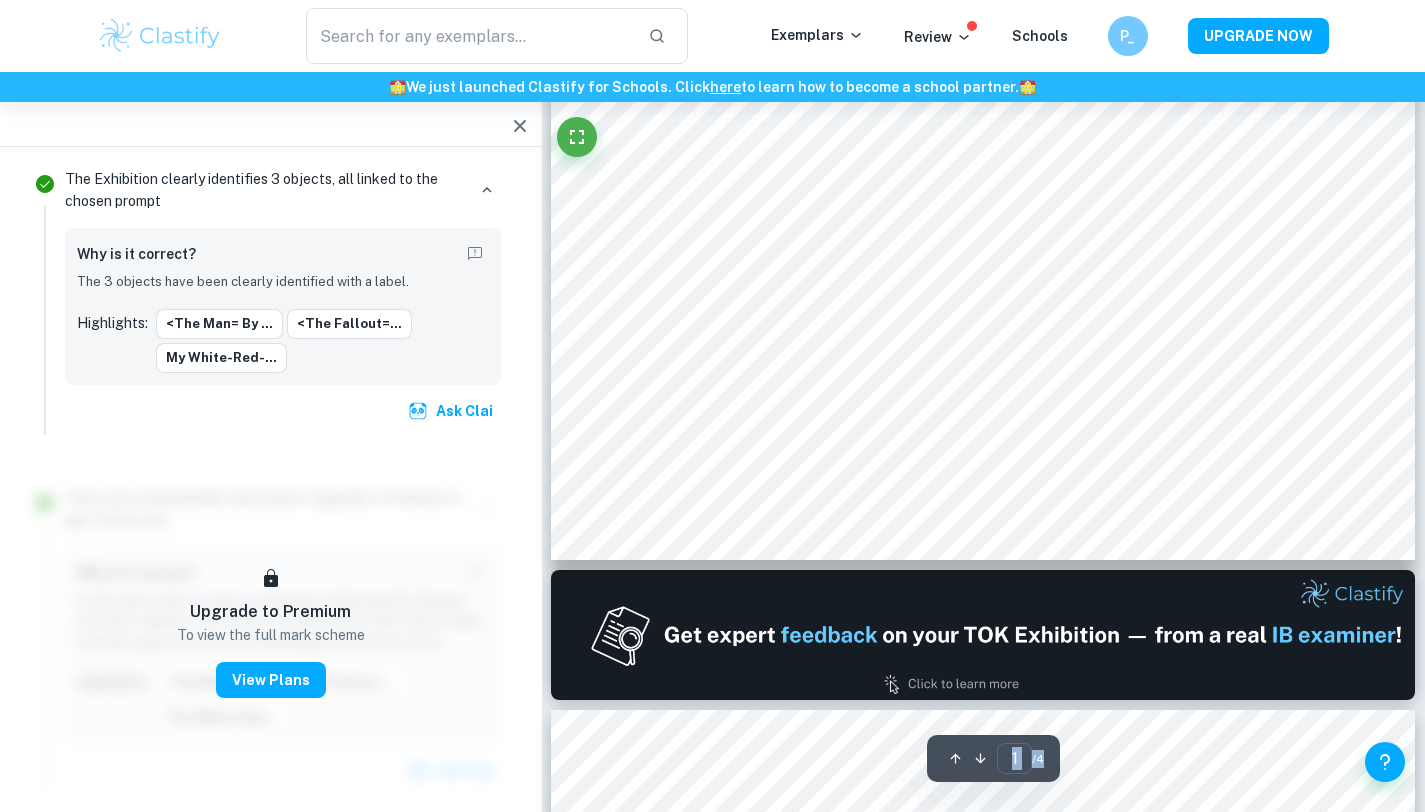 click on "Correct Criterion A The work is based on one of the 35 Prompts released by the IBO for the examination session Comment The prompt "What is the relationship between personal experience and knowledge" is one of the 35 prompts provided by IB. Written by [NAME] [LAST] Correct Other requirements Comment Unlock access to all examiner comments with Clastify Premium Upgrade Now Correct Other requirements Comment Unlock access to all examiner comments with Clastify Premium Upgrade Now Correct Criterion A The work is based on one of the 35 Prompts released by the IBO for the examination session Comment The prompt "What is the relationship between personal experience and knowledge" is one of the 35 prompts provided by IB. Written by [NAME] [LAST] Correct Criterion A The Exhibition clearly identifies 3 objects, all linked to the chosen prompt Comment The 3 objects have been clearly identified with a label. Written by [NAME] [LAST] Correct Other requirements Comment Unlock access to all examiner Upgrade Now" at bounding box center [984, 1832] 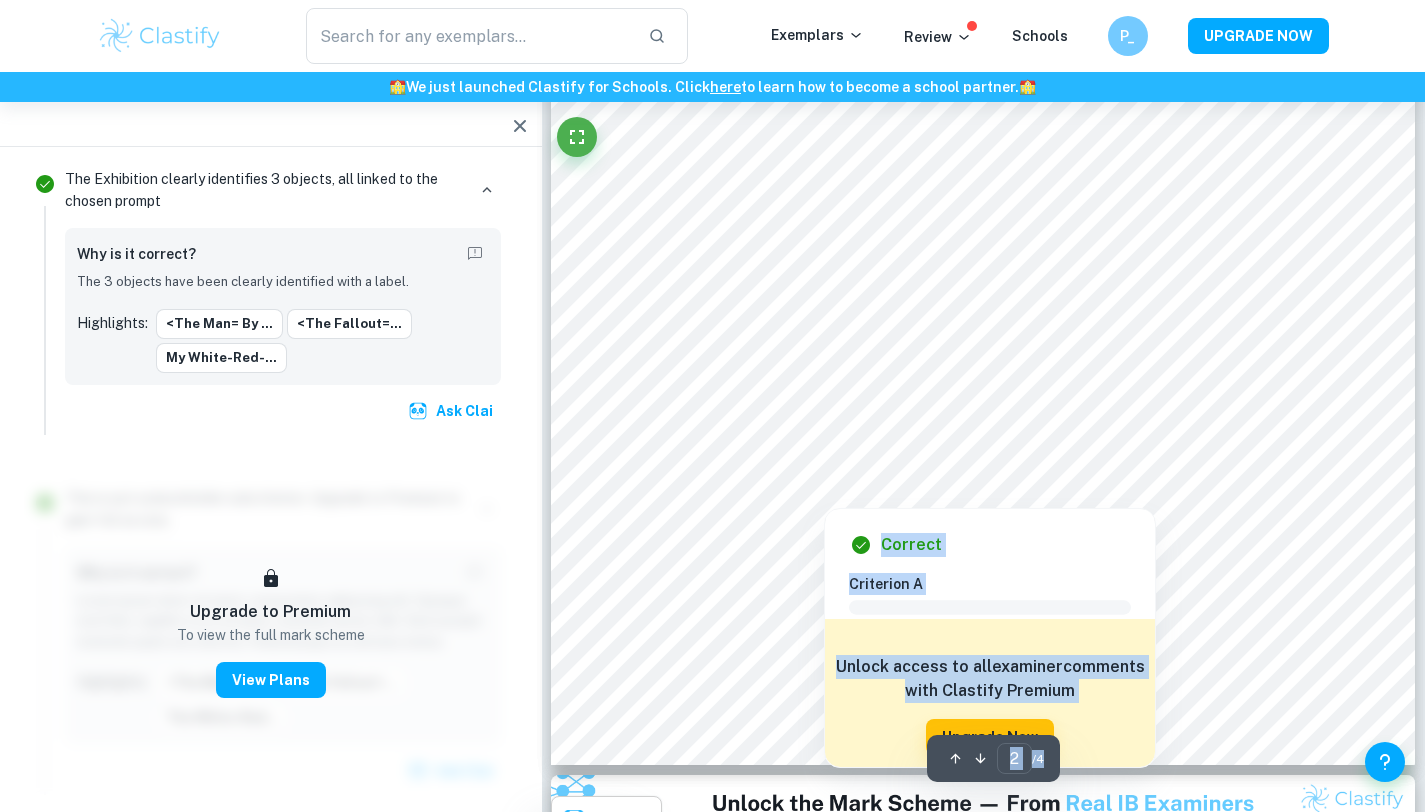scroll, scrollTop: 2128, scrollLeft: 0, axis: vertical 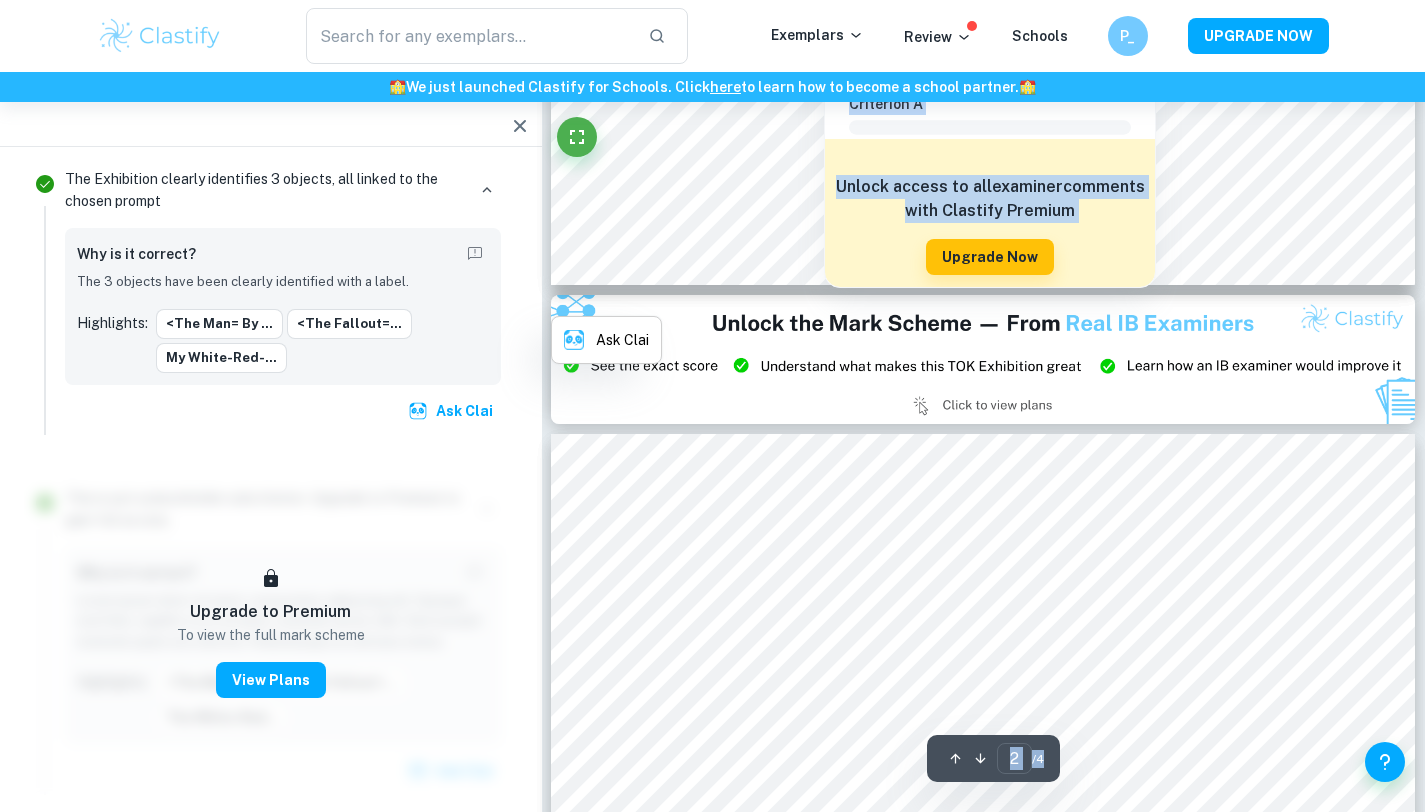 type on "3" 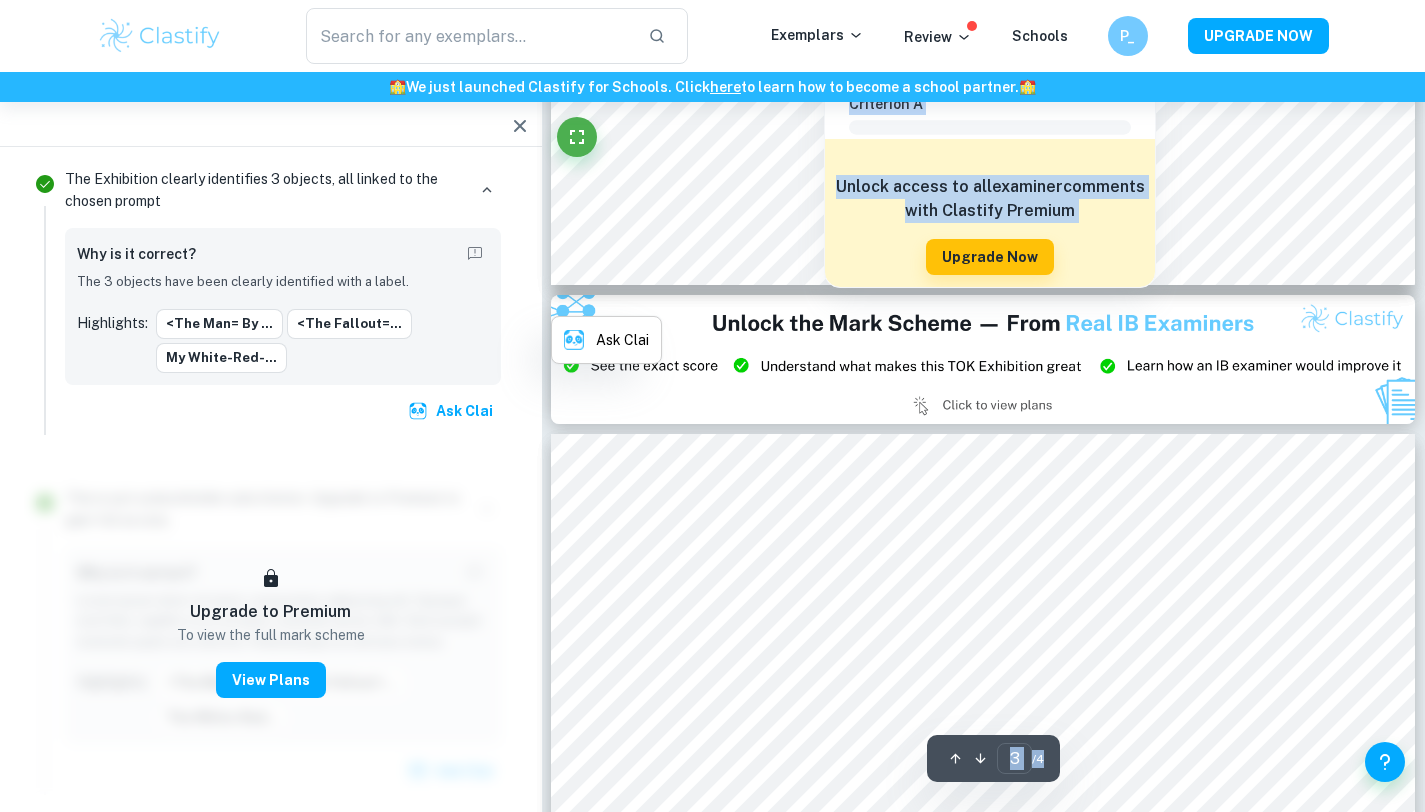 scroll, scrollTop: 2792, scrollLeft: 0, axis: vertical 